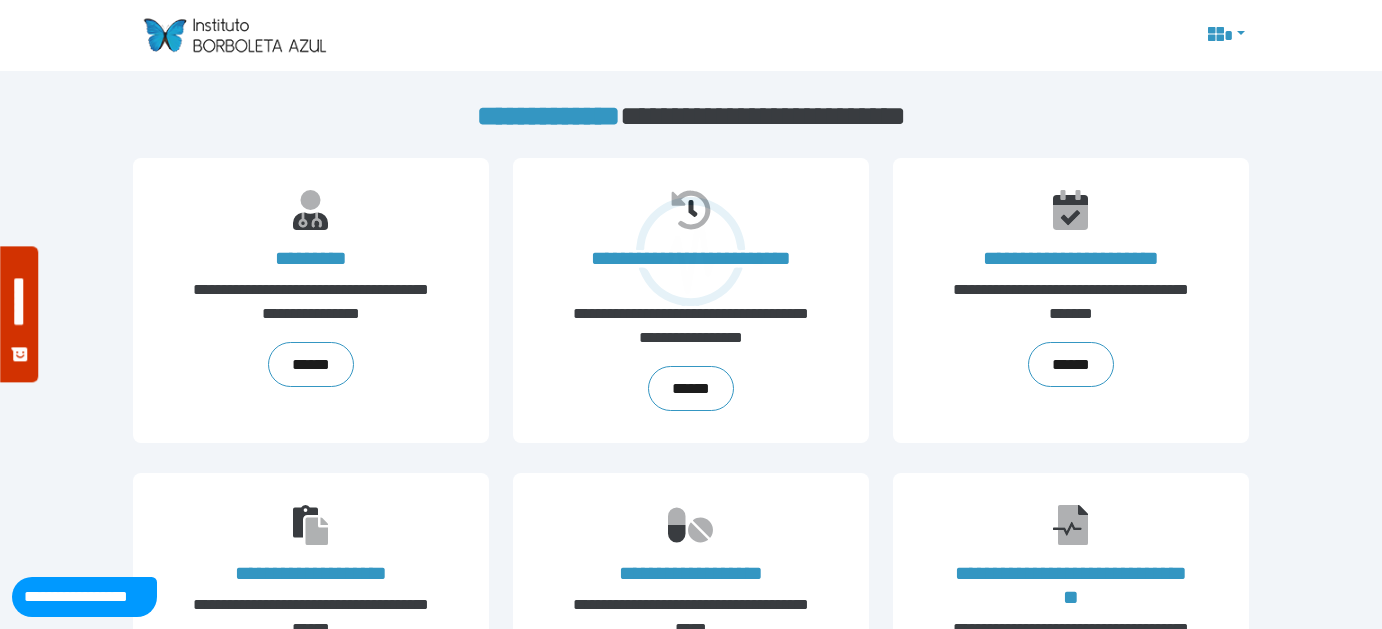 scroll, scrollTop: 0, scrollLeft: 0, axis: both 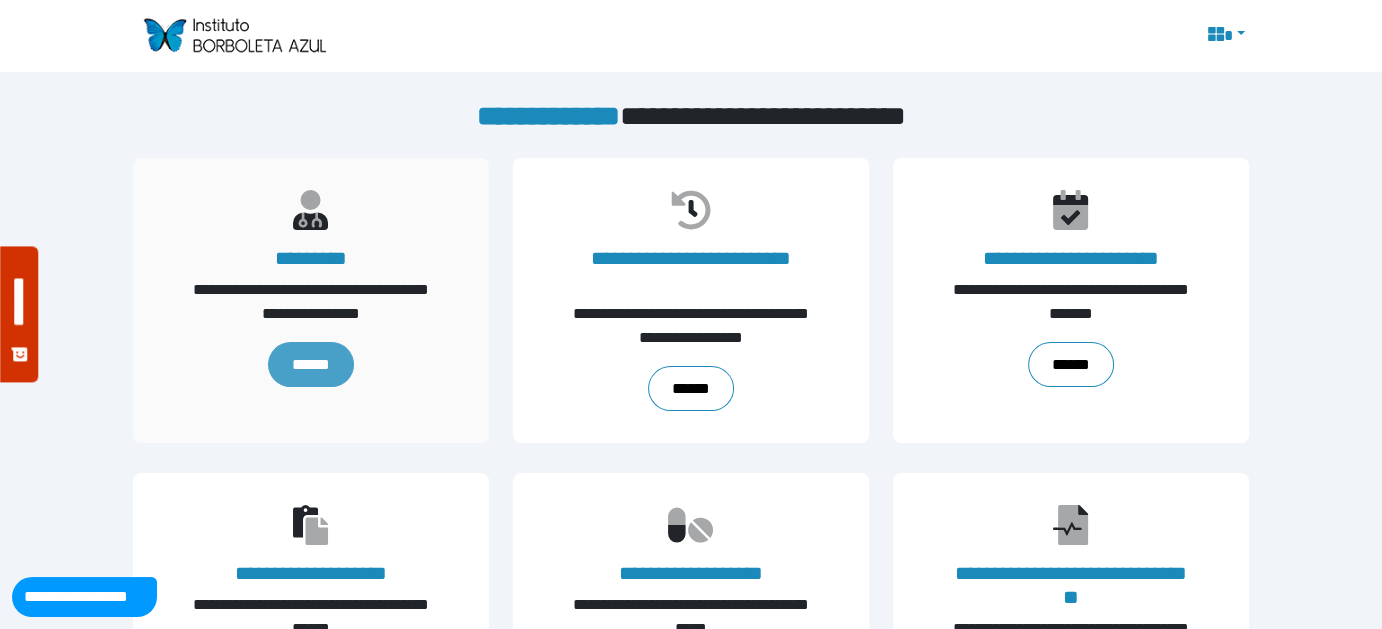click on "******" at bounding box center [311, 364] 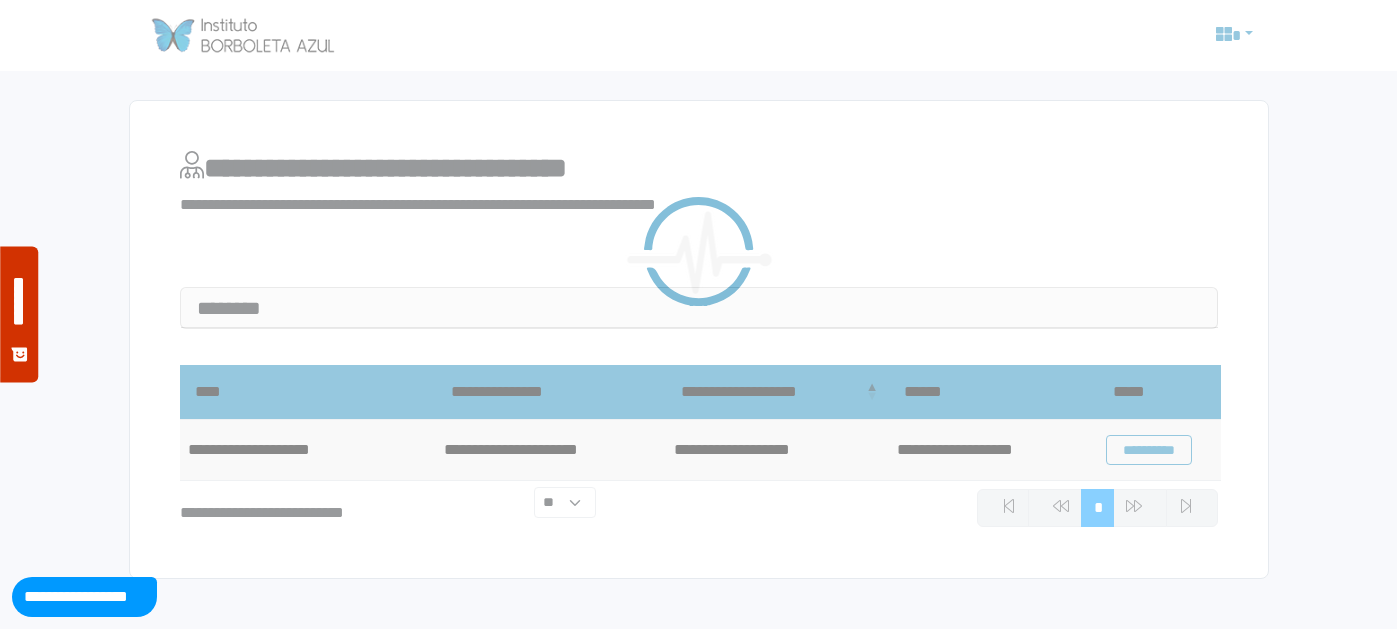 scroll, scrollTop: 0, scrollLeft: 0, axis: both 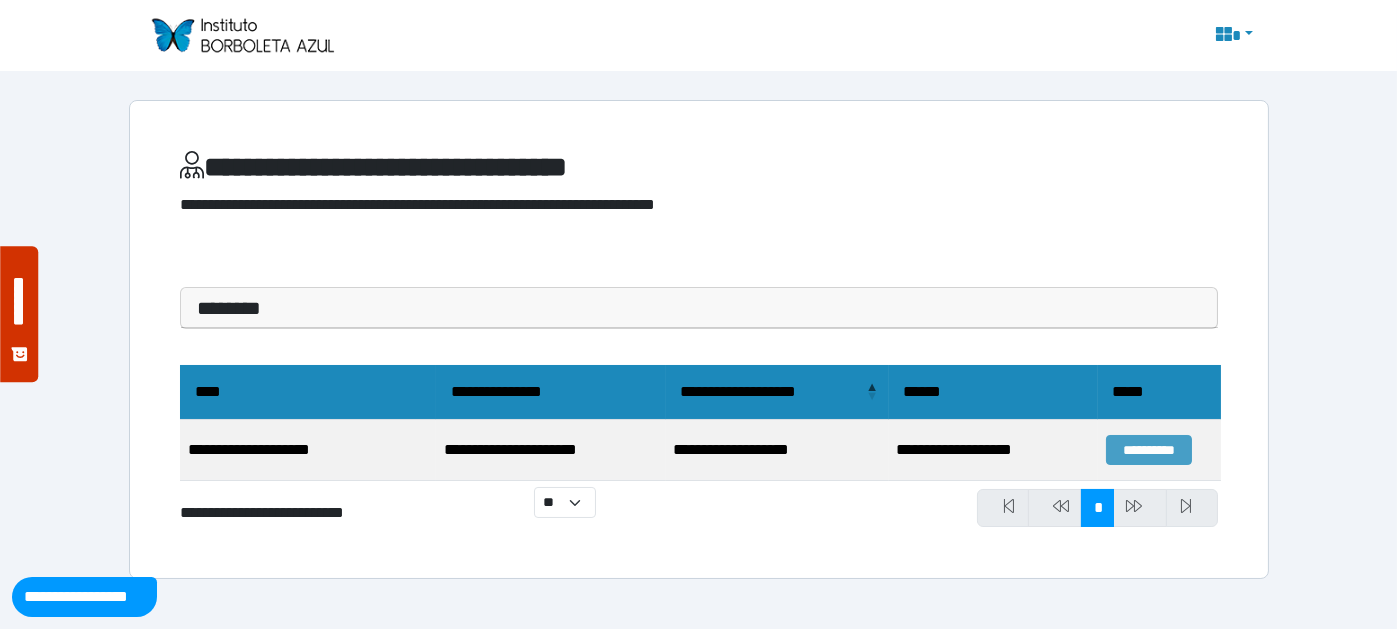 click on "**********" at bounding box center (1149, 450) 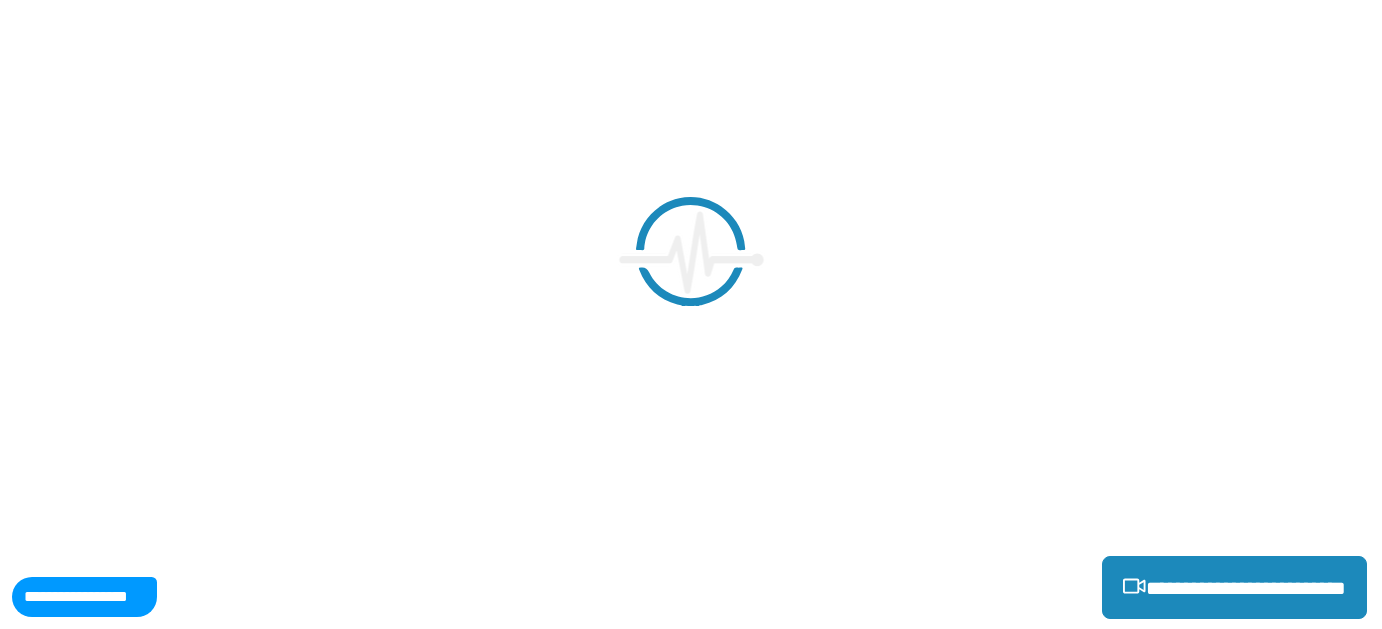 scroll, scrollTop: 0, scrollLeft: 0, axis: both 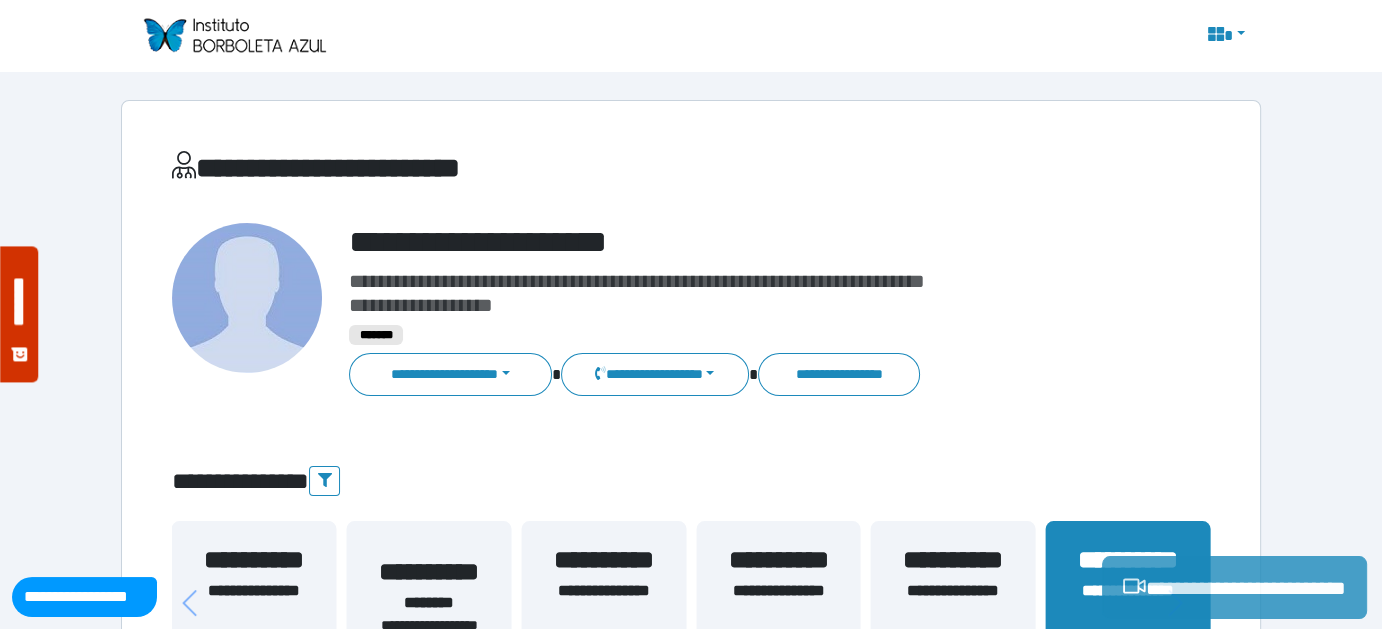 click on "**********" at bounding box center [1234, 587] 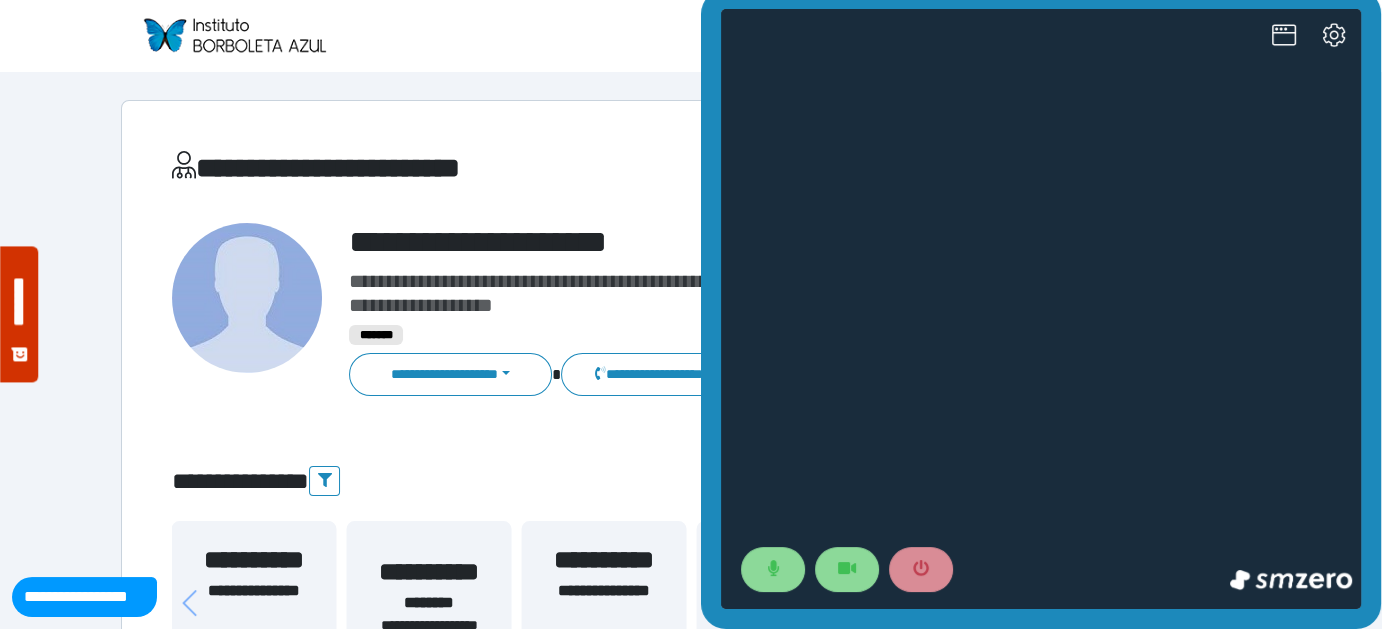 scroll, scrollTop: 0, scrollLeft: 0, axis: both 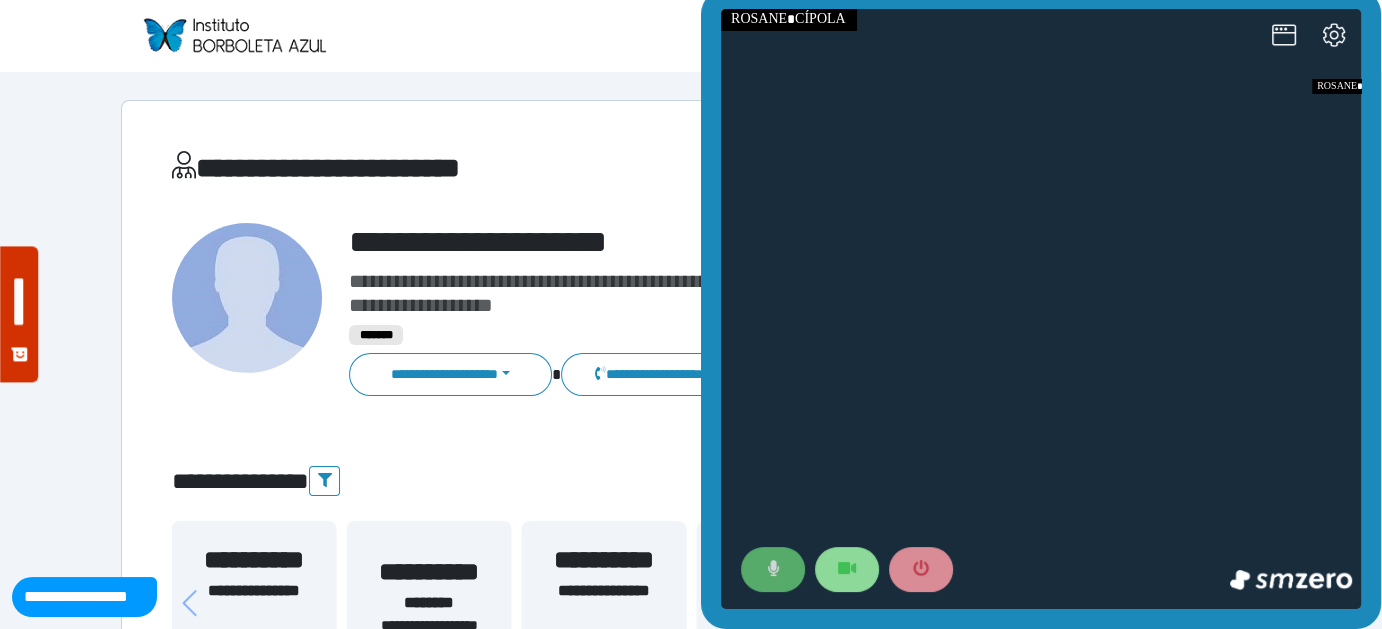 click at bounding box center [773, 569] 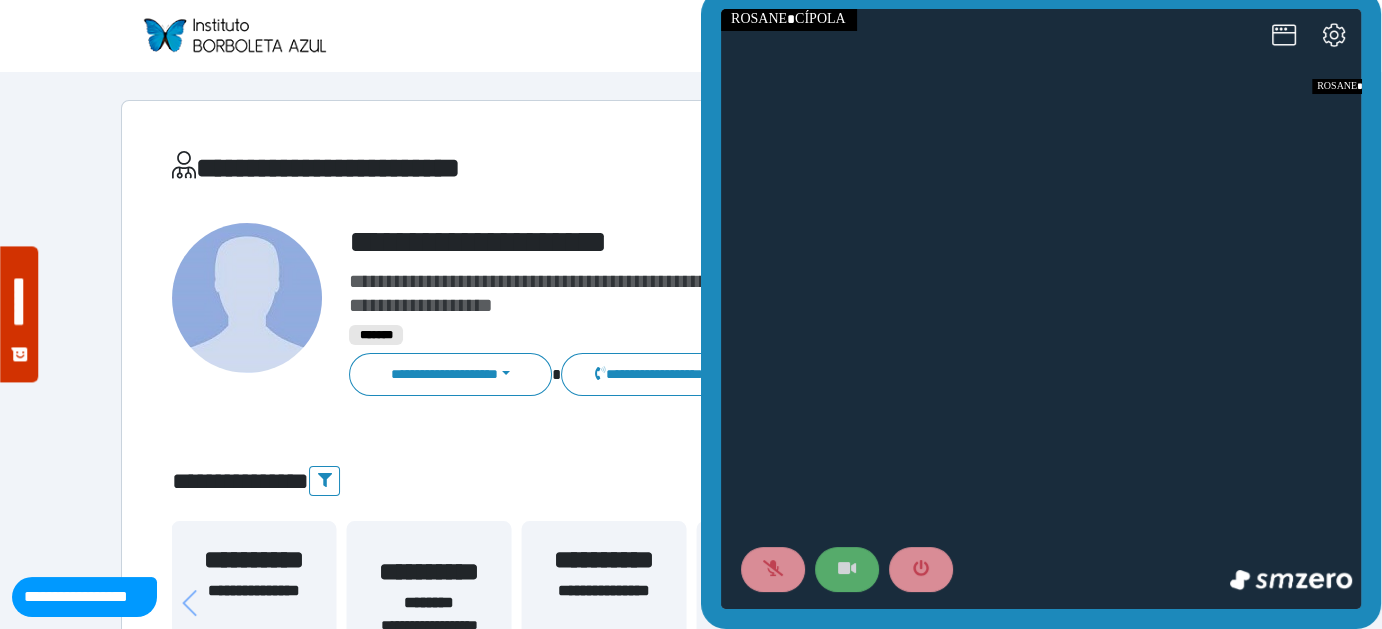click 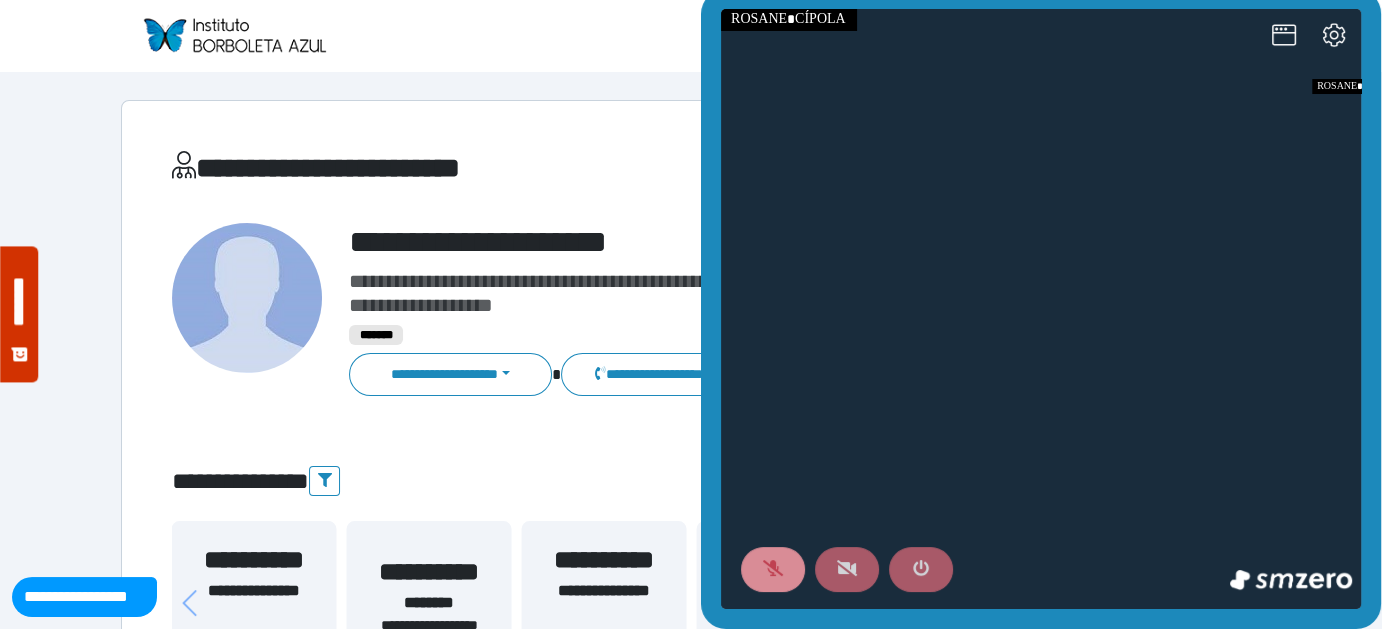 click 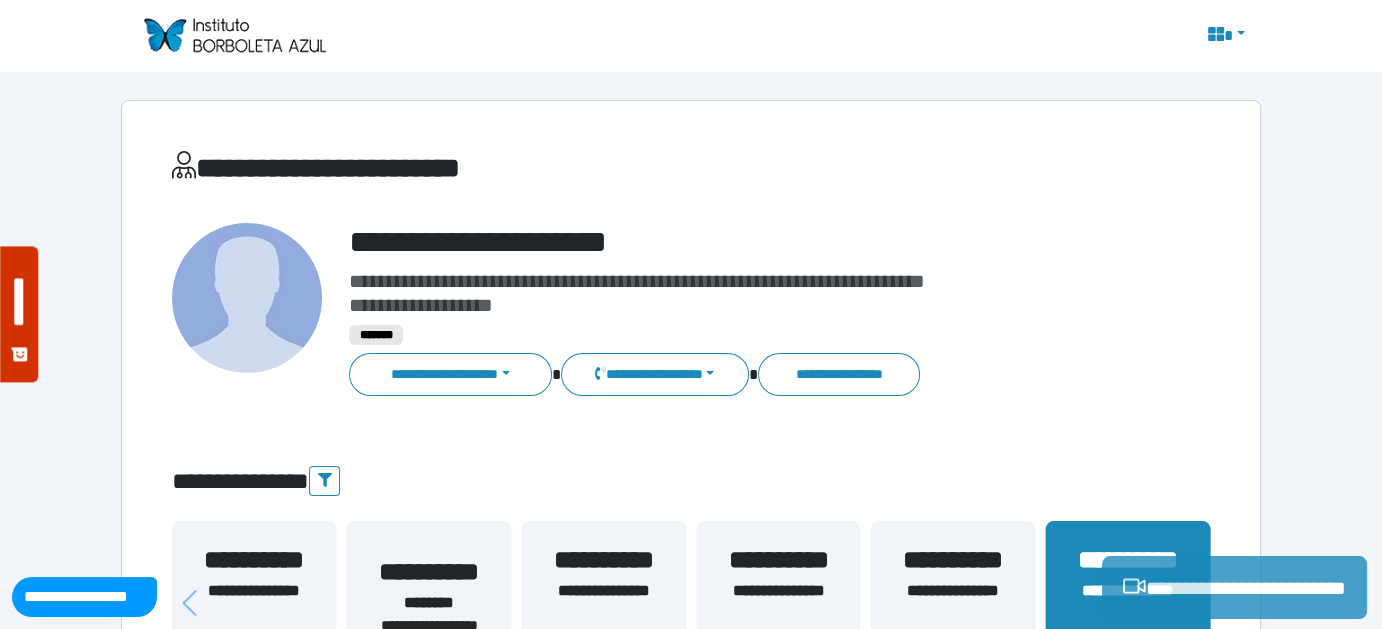 click on "**********" at bounding box center [1234, 587] 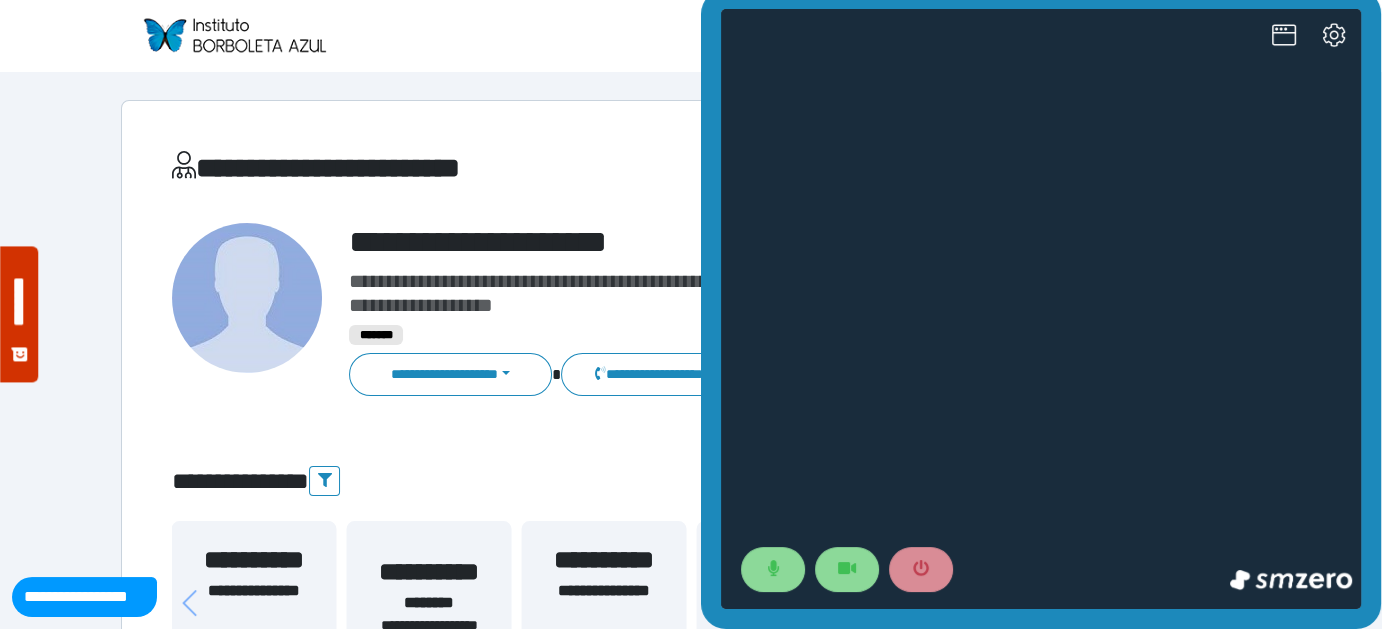 scroll, scrollTop: 0, scrollLeft: 0, axis: both 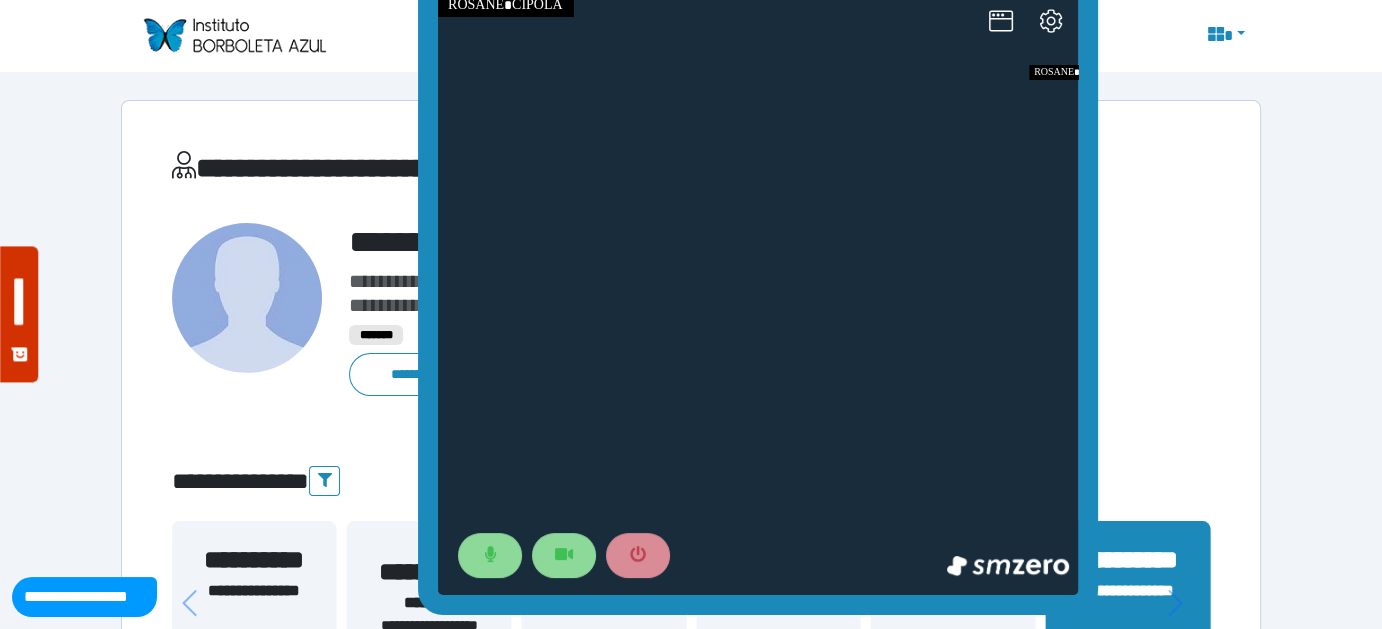 drag, startPoint x: 1576, startPoint y: -3, endPoint x: 721, endPoint y: 64, distance: 857.62115 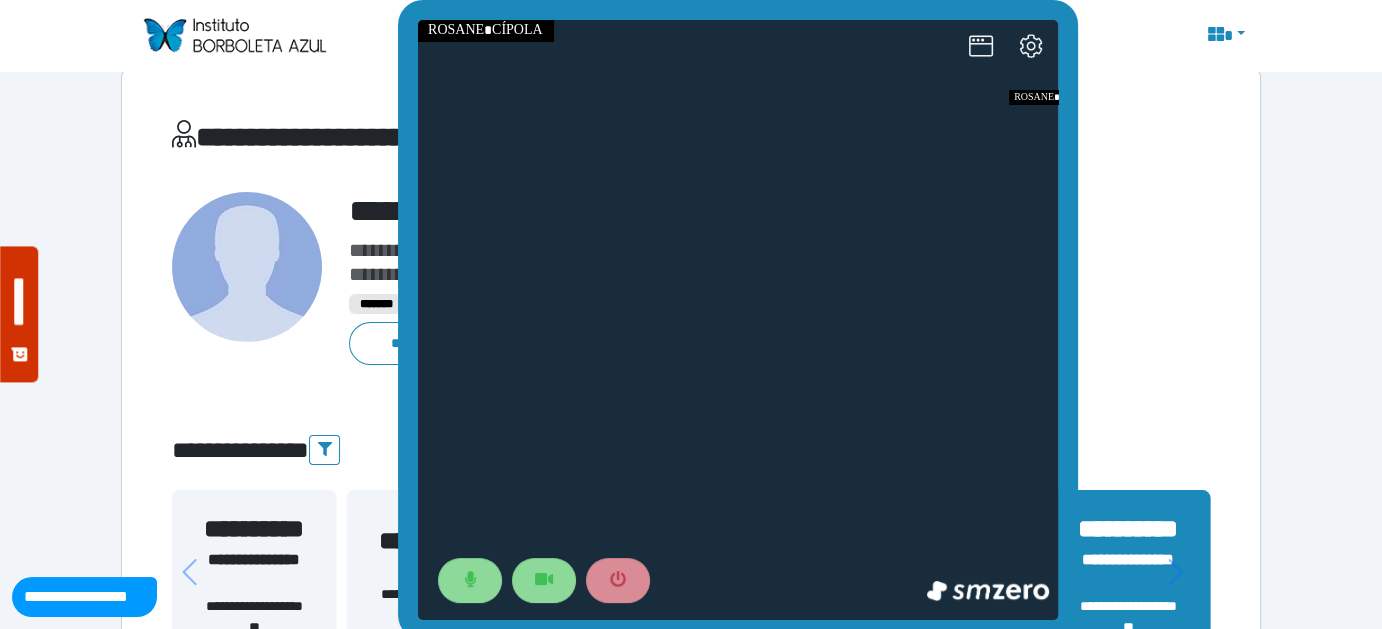 scroll, scrollTop: 38, scrollLeft: 0, axis: vertical 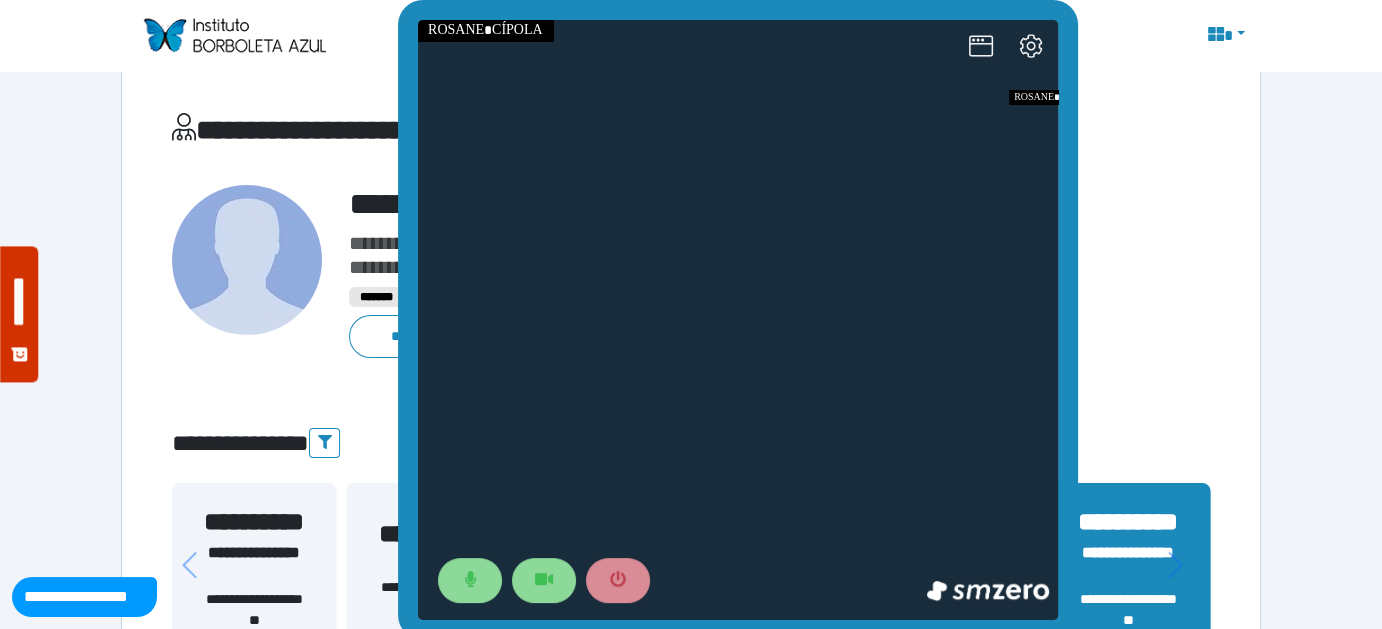 drag, startPoint x: 1173, startPoint y: 628, endPoint x: 729, endPoint y: 612, distance: 444.2882 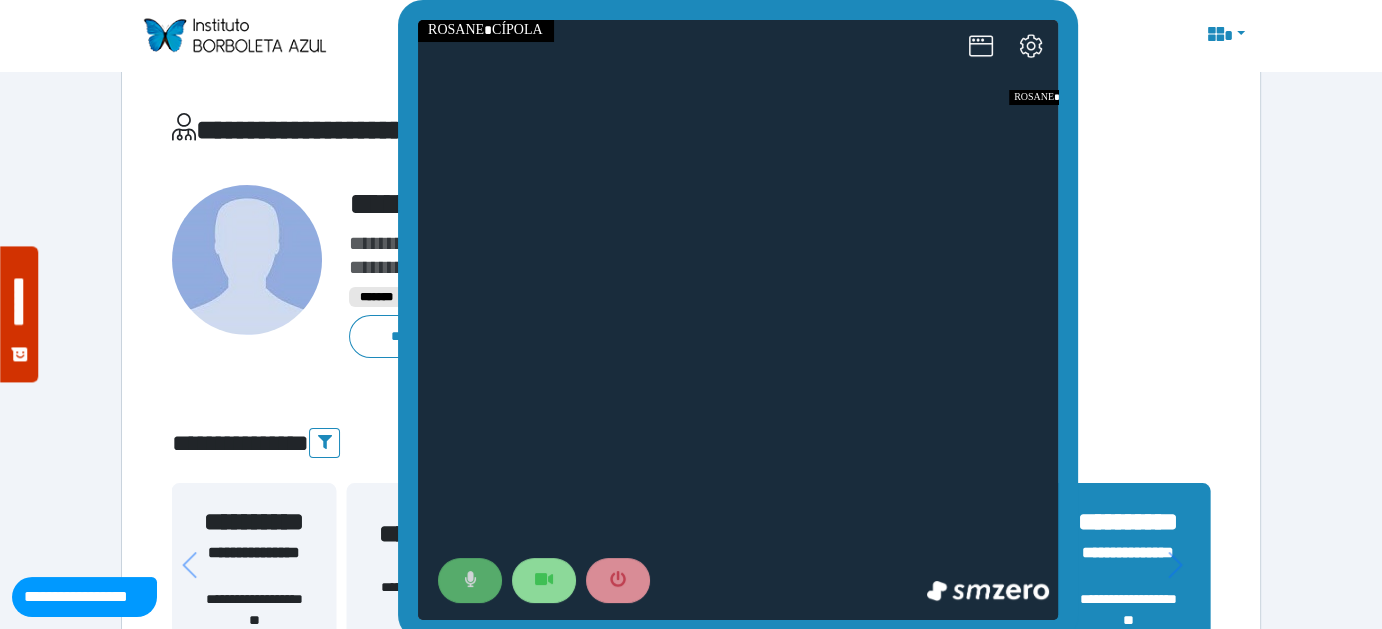 click at bounding box center [469, 580] 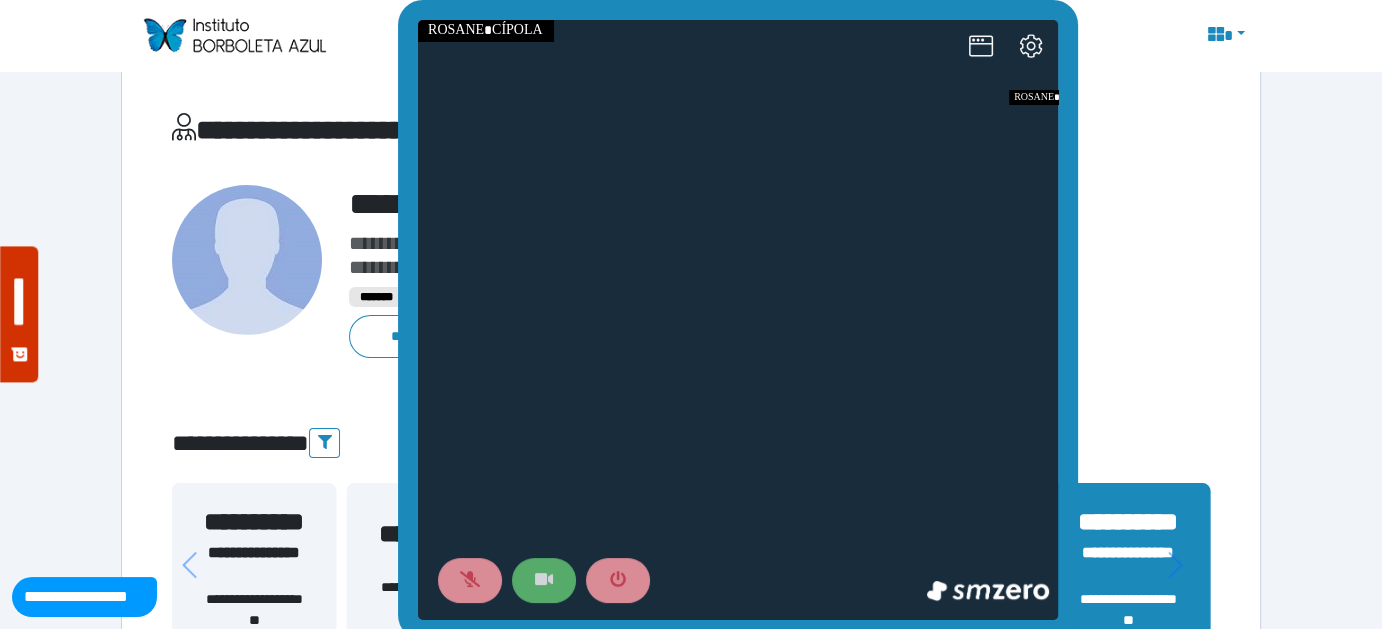 click 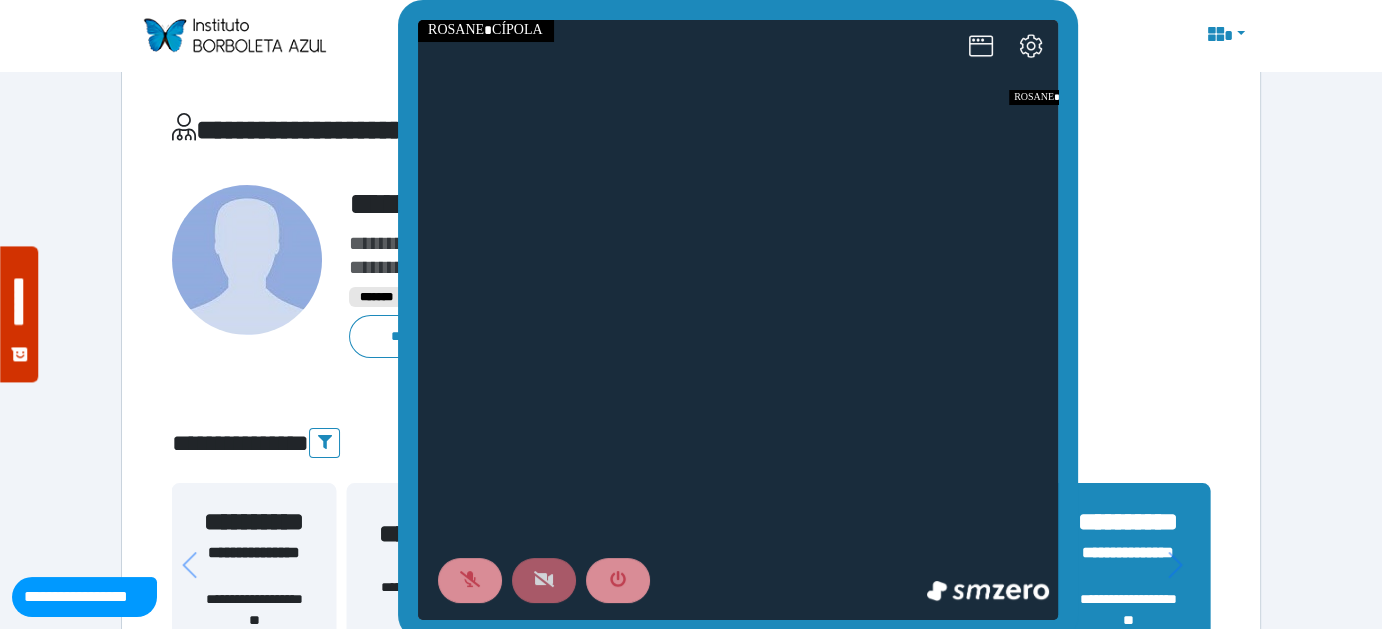 click at bounding box center [543, 580] 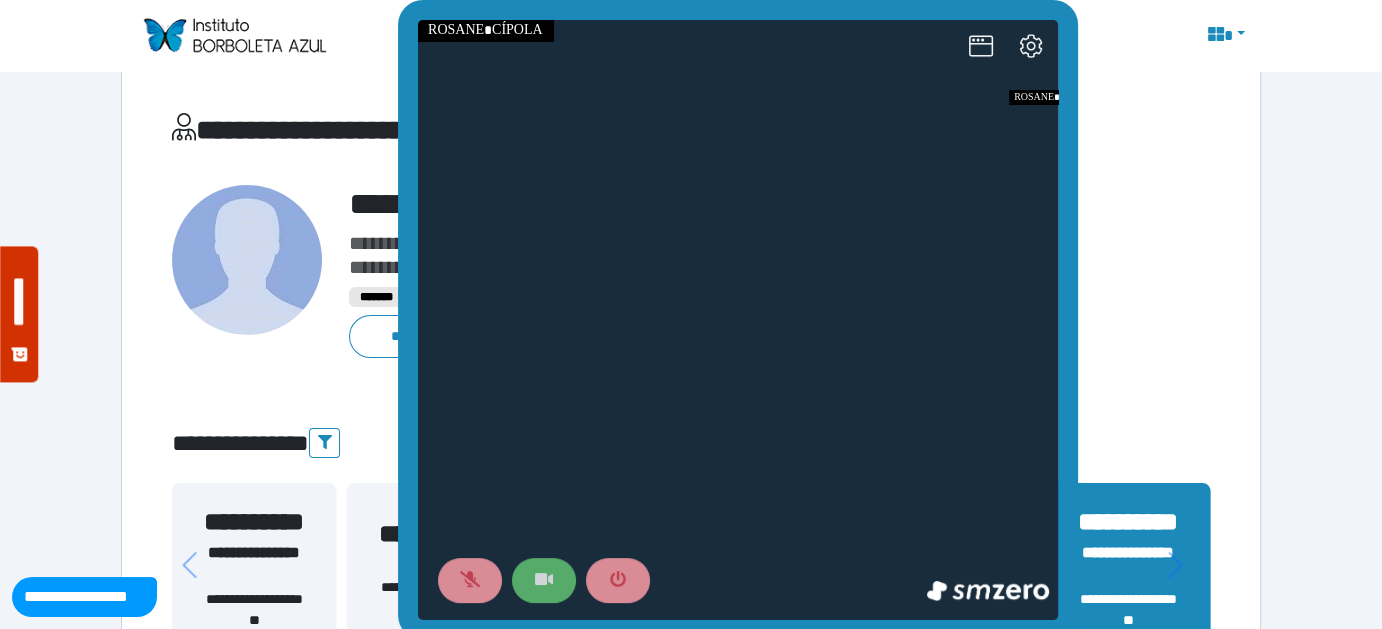 click at bounding box center (543, 580) 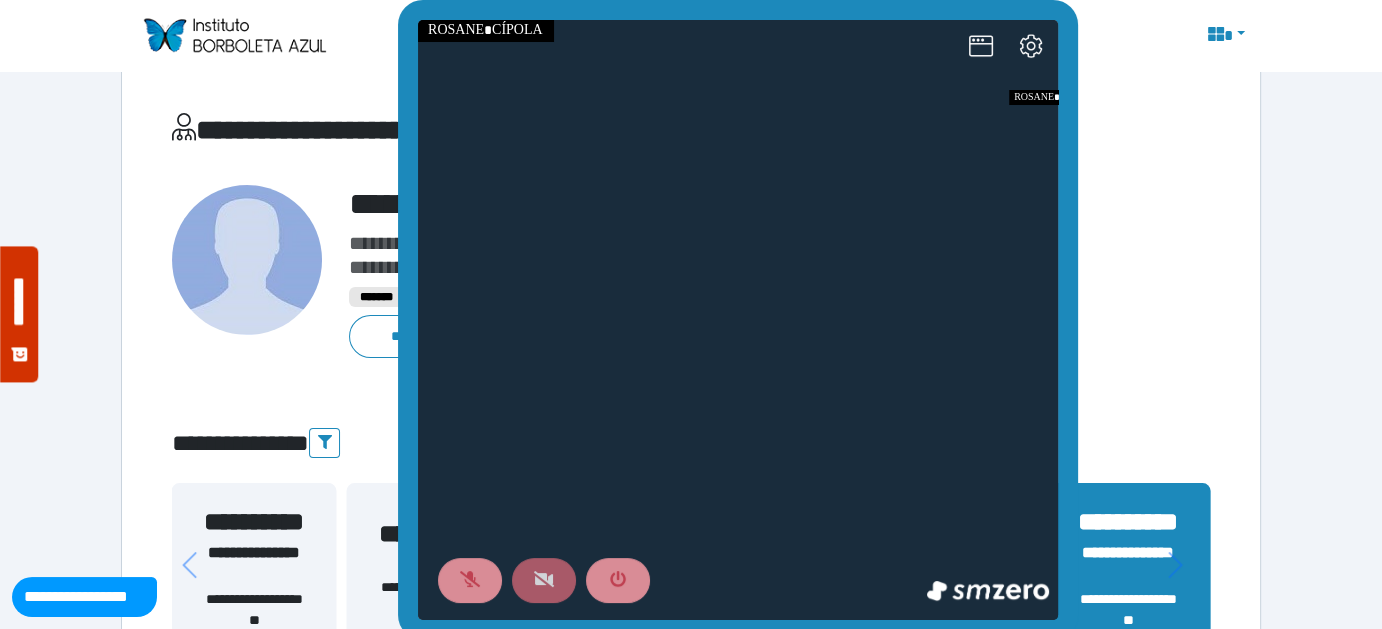 click 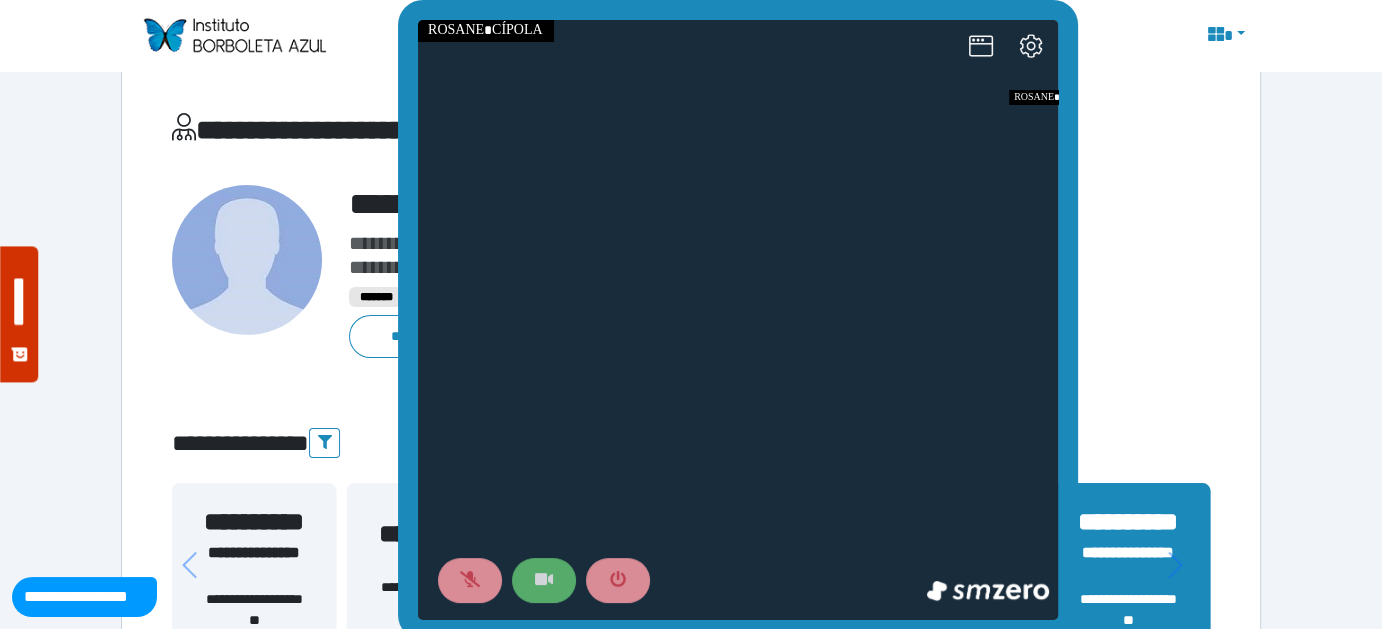 click 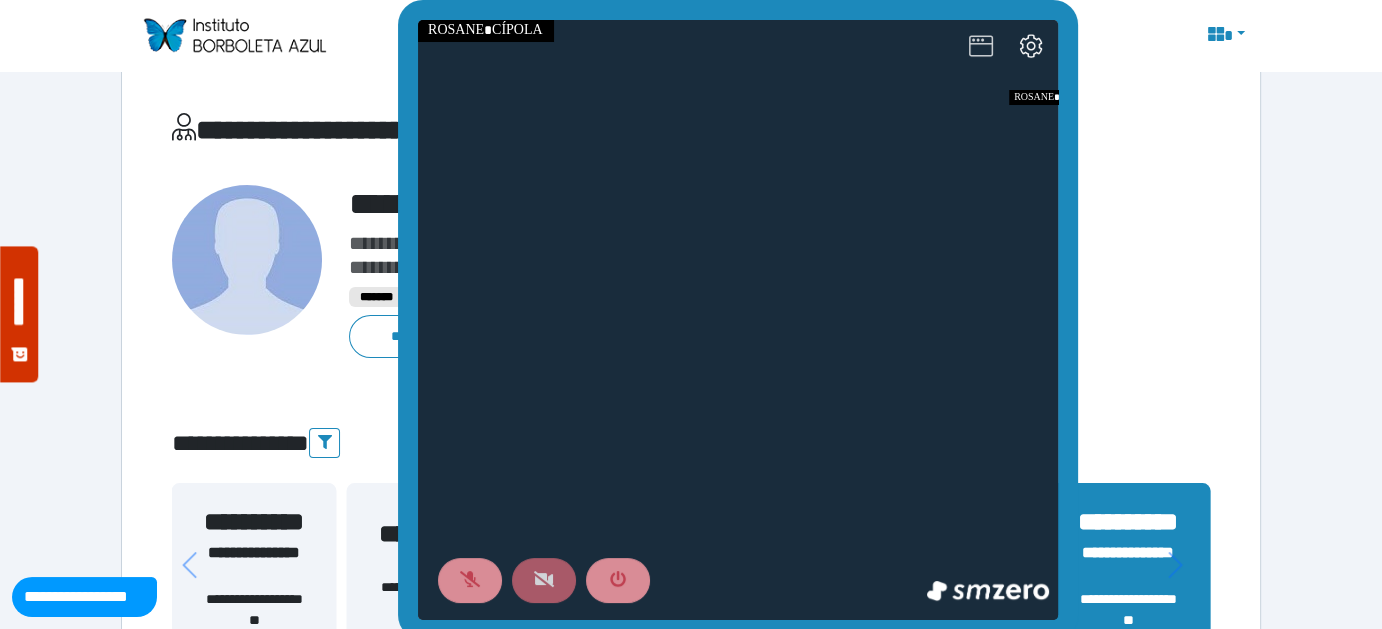 click 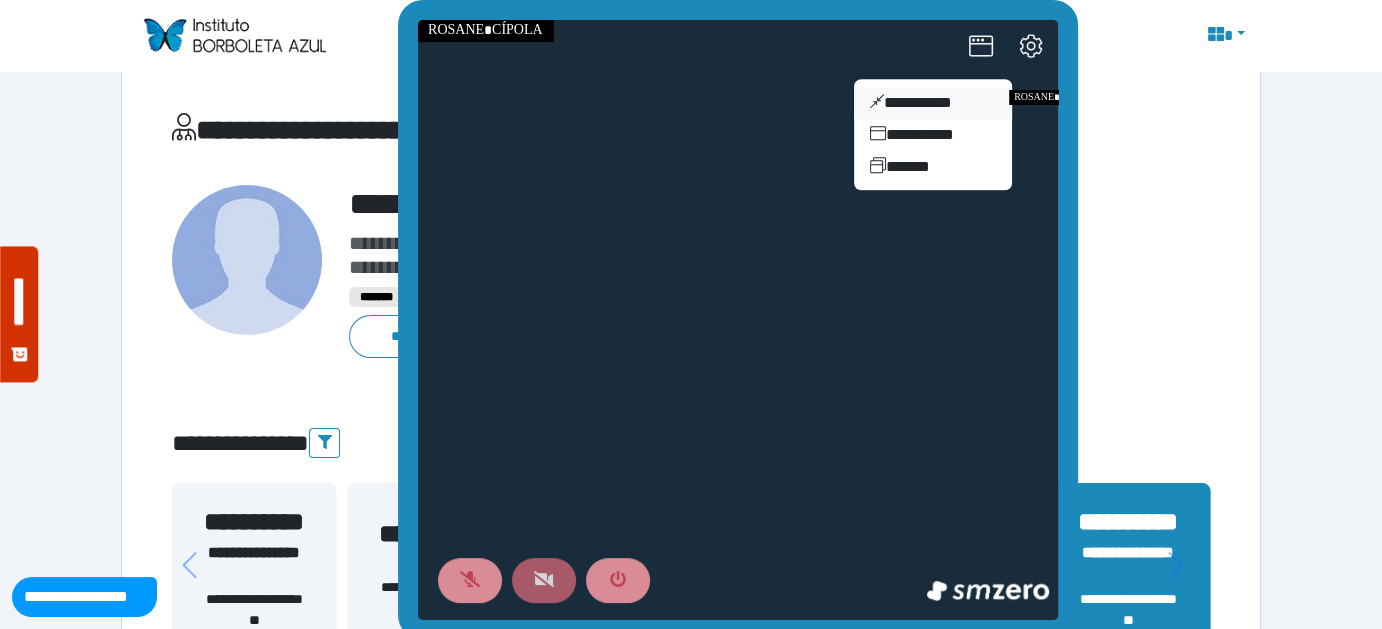 click on "**********" at bounding box center (932, 103) 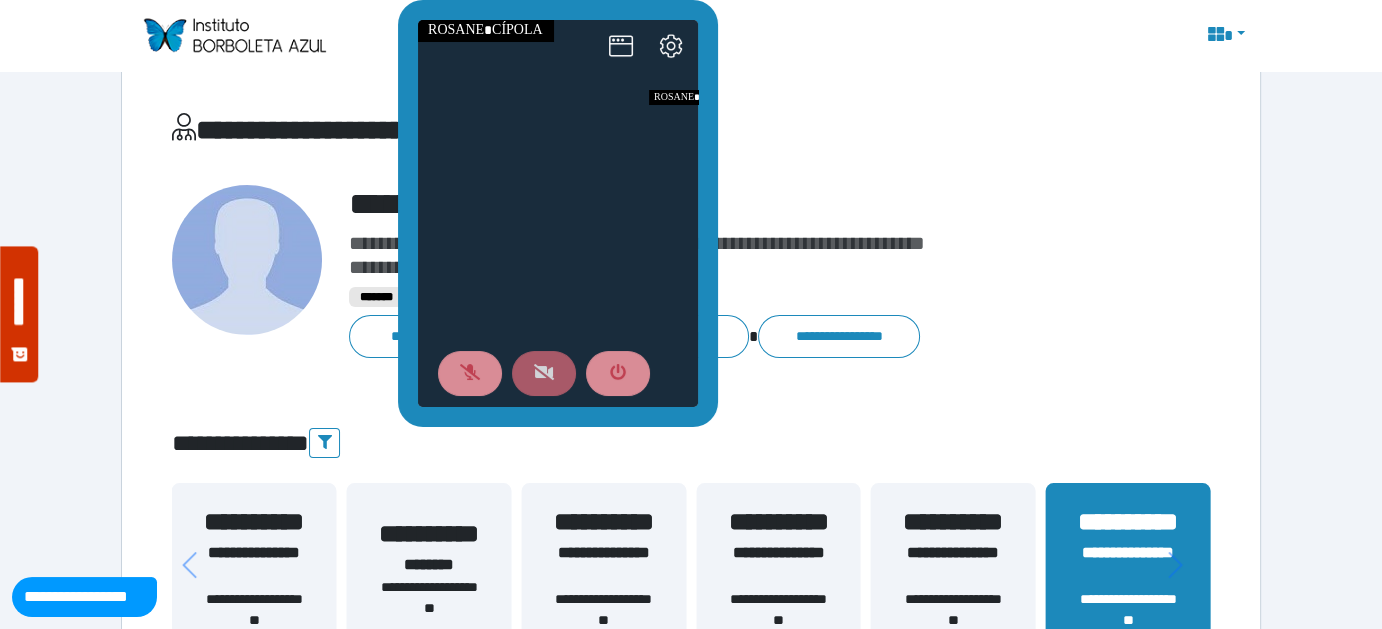 click on "**********" at bounding box center [953, 565] 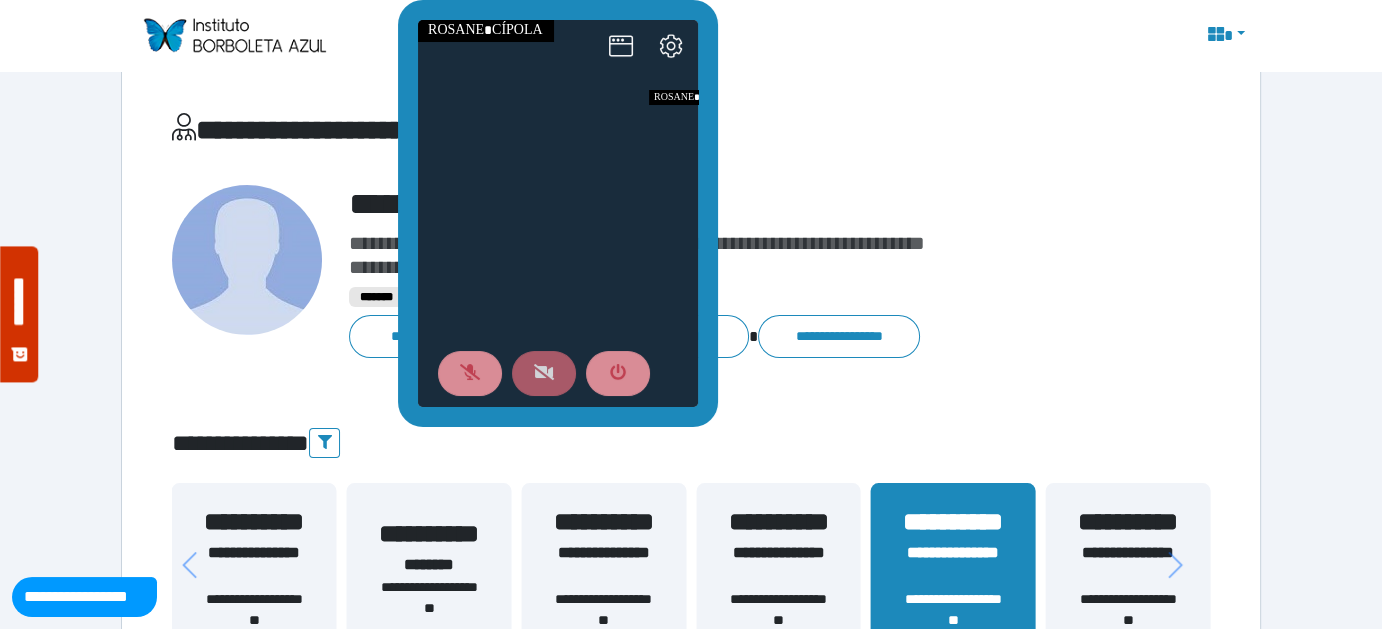 click on "**********" at bounding box center (691, 566) 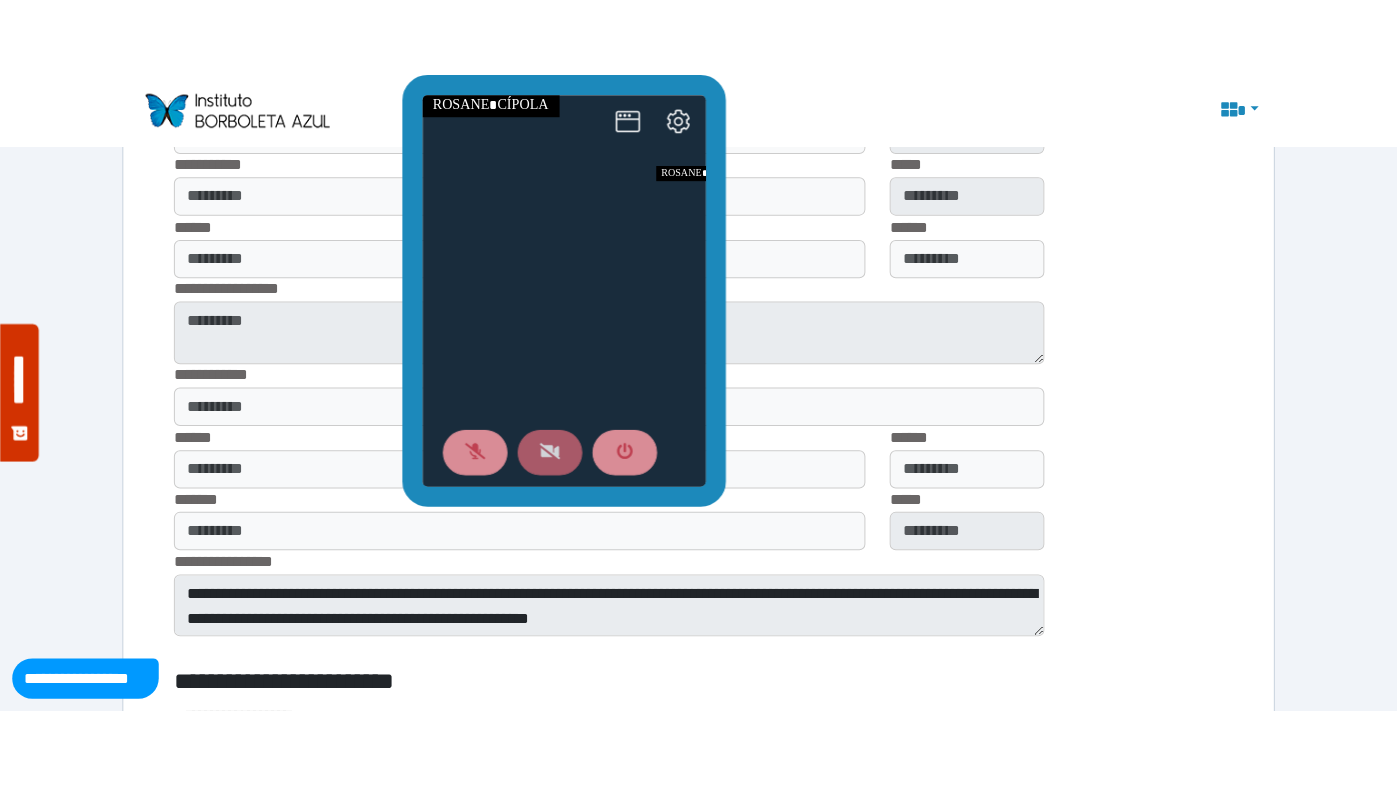 scroll, scrollTop: 1598, scrollLeft: 0, axis: vertical 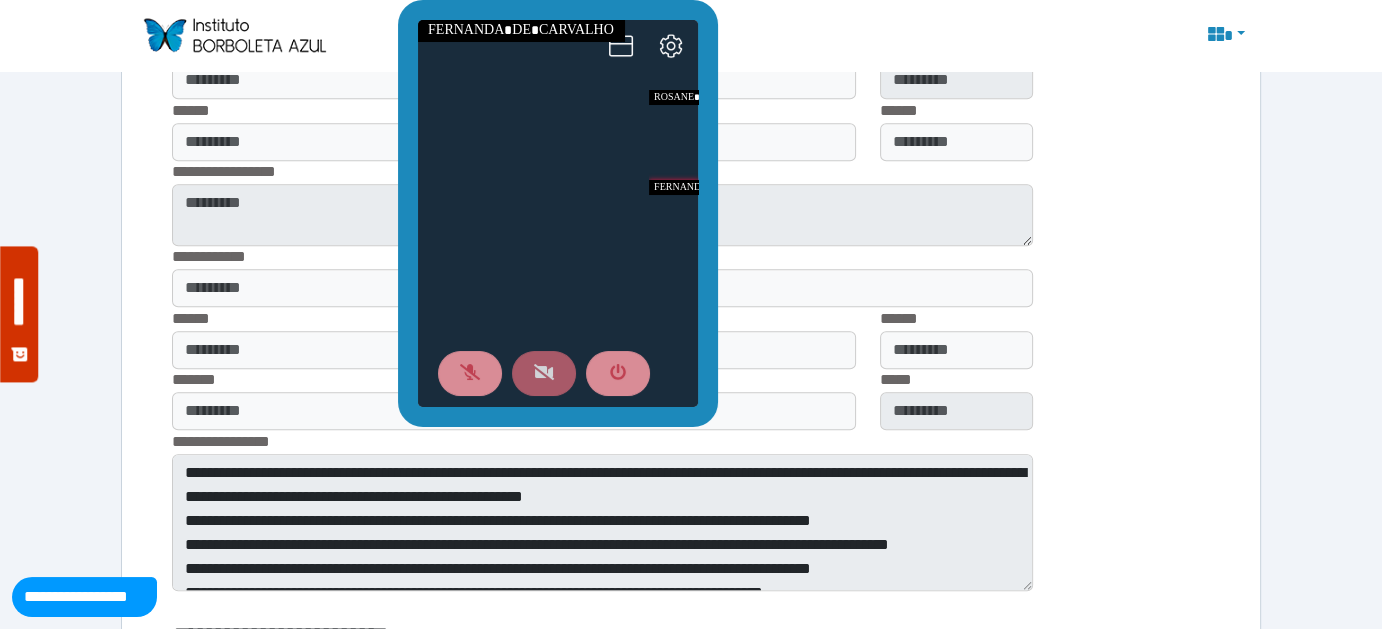 click at bounding box center (543, 373) 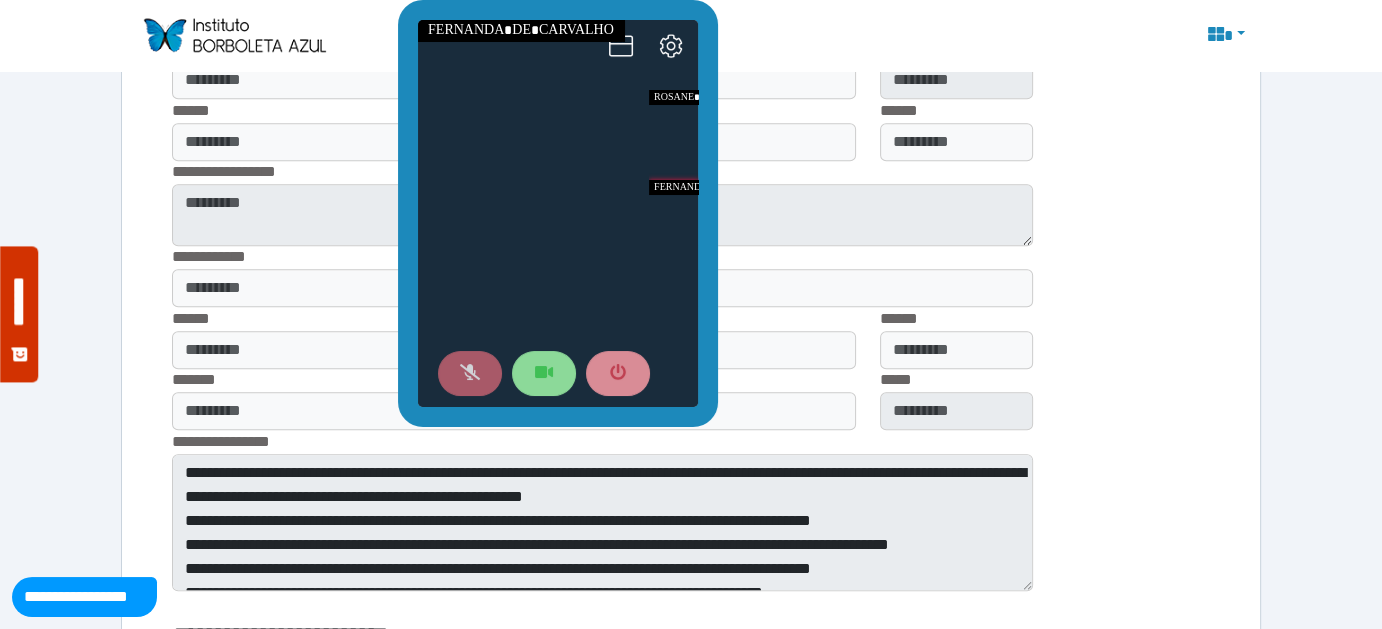 click at bounding box center (469, 373) 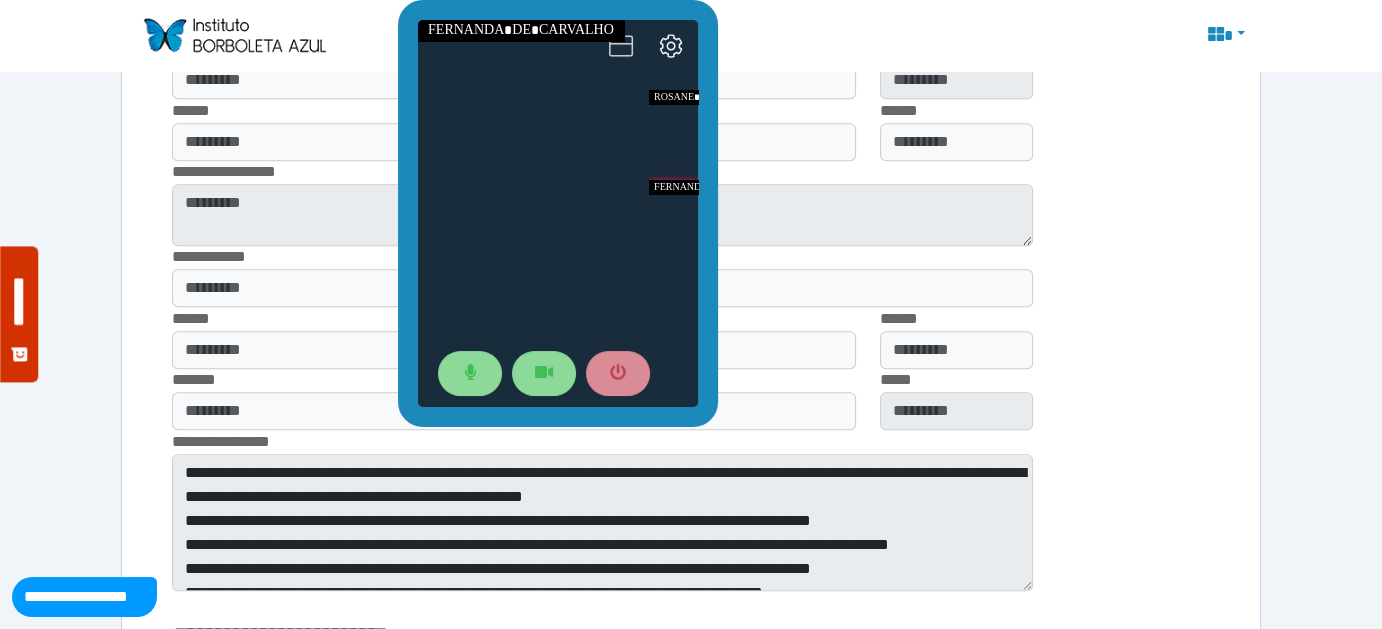 click 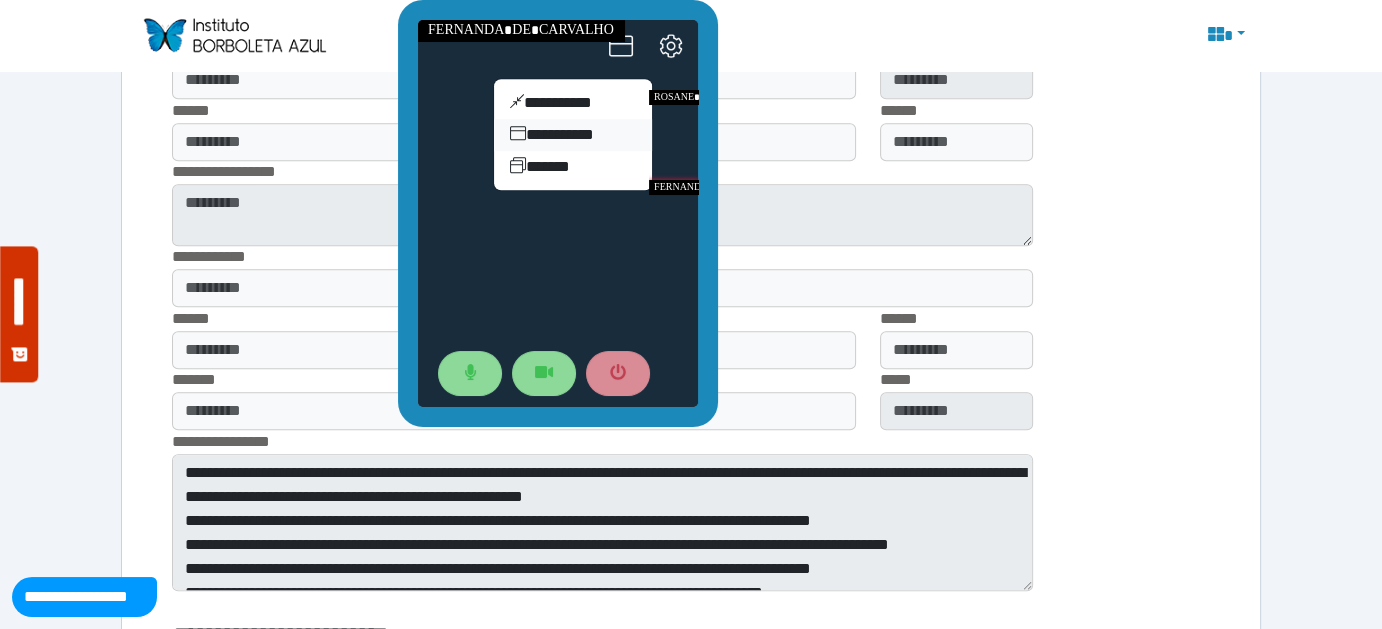 click on "**********" at bounding box center (572, 135) 